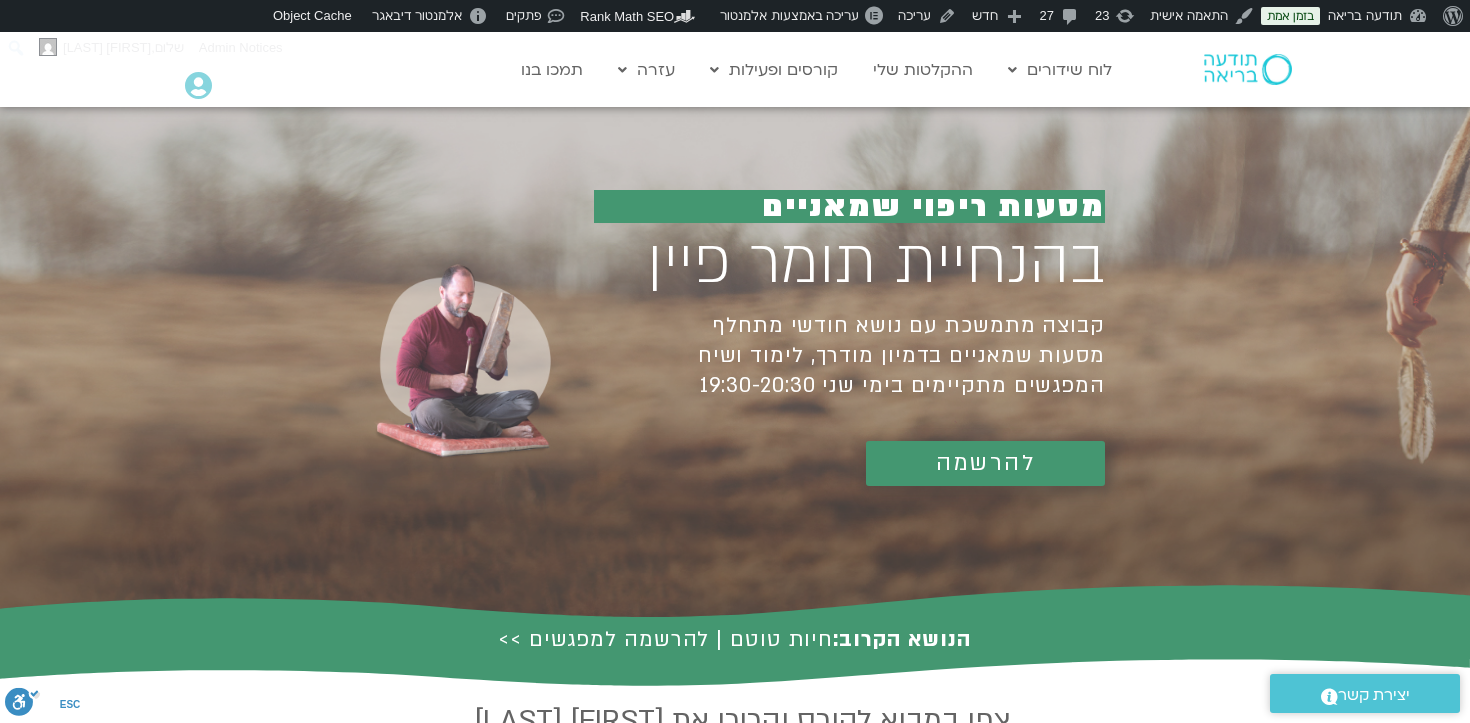 scroll, scrollTop: 0, scrollLeft: 0, axis: both 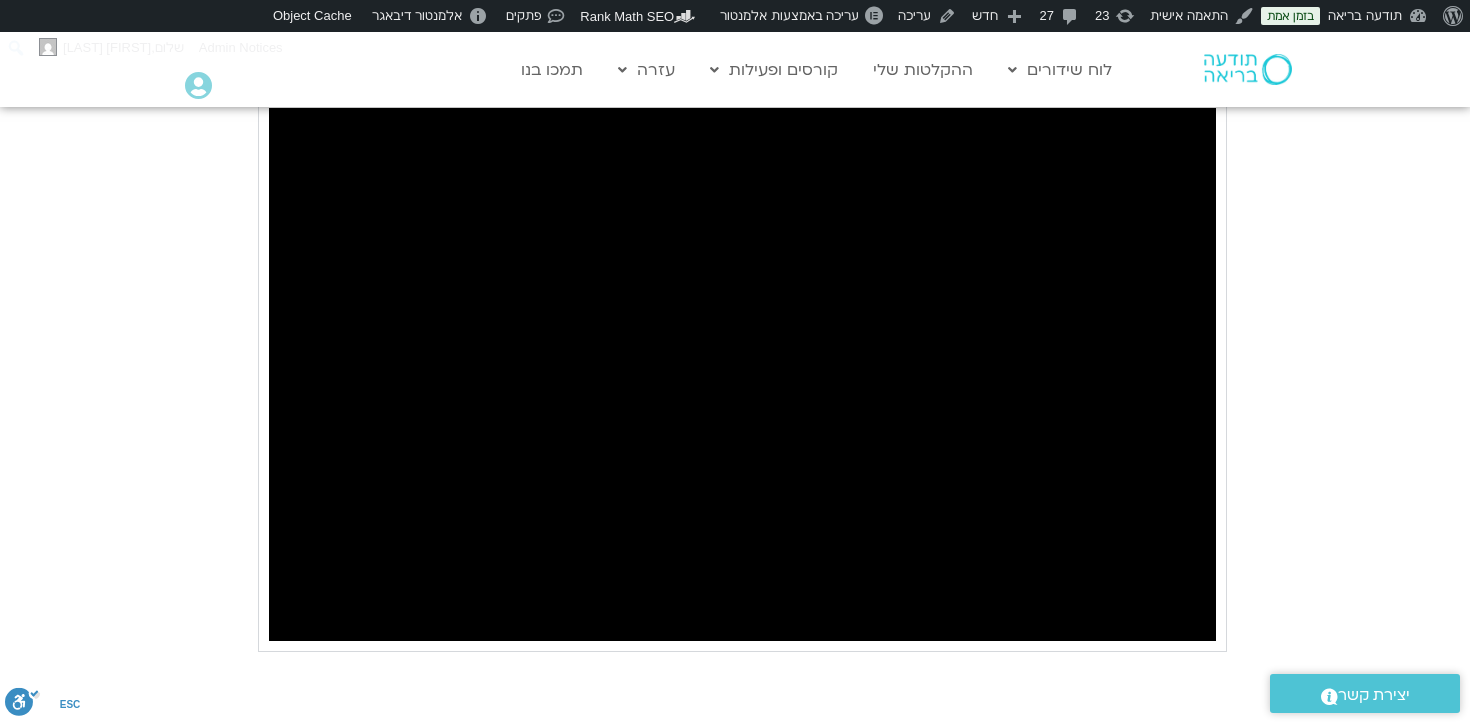 click on "צפו במבוא לקורס והכירו את תומר פיין
הקדמה והסבר על מסעות שמאניים
הצטרפו אלינו למסע שבועי עמוק, מעצים ומרפא. בכל מפגש נצא למסעות שמאניים בשילוב דמיון מודרך, שילמדו אותנו להתחבר מחדש לכוחות הפנימיים שלנו, לשחרר בעדינות את מה שכבר לא משרת אותנו, ולנוע בעולם מתוך בהירות, חוסן ואנרגיית חיים מחודשת.  מפגשי ״ מסעות ריפוי שמאנים עם תומר פיין״  מתקיימים מדי שבוע.  מדי חודש נתמקד בנושא אחר.
הנושא הקרוב:" at bounding box center (735, 839) 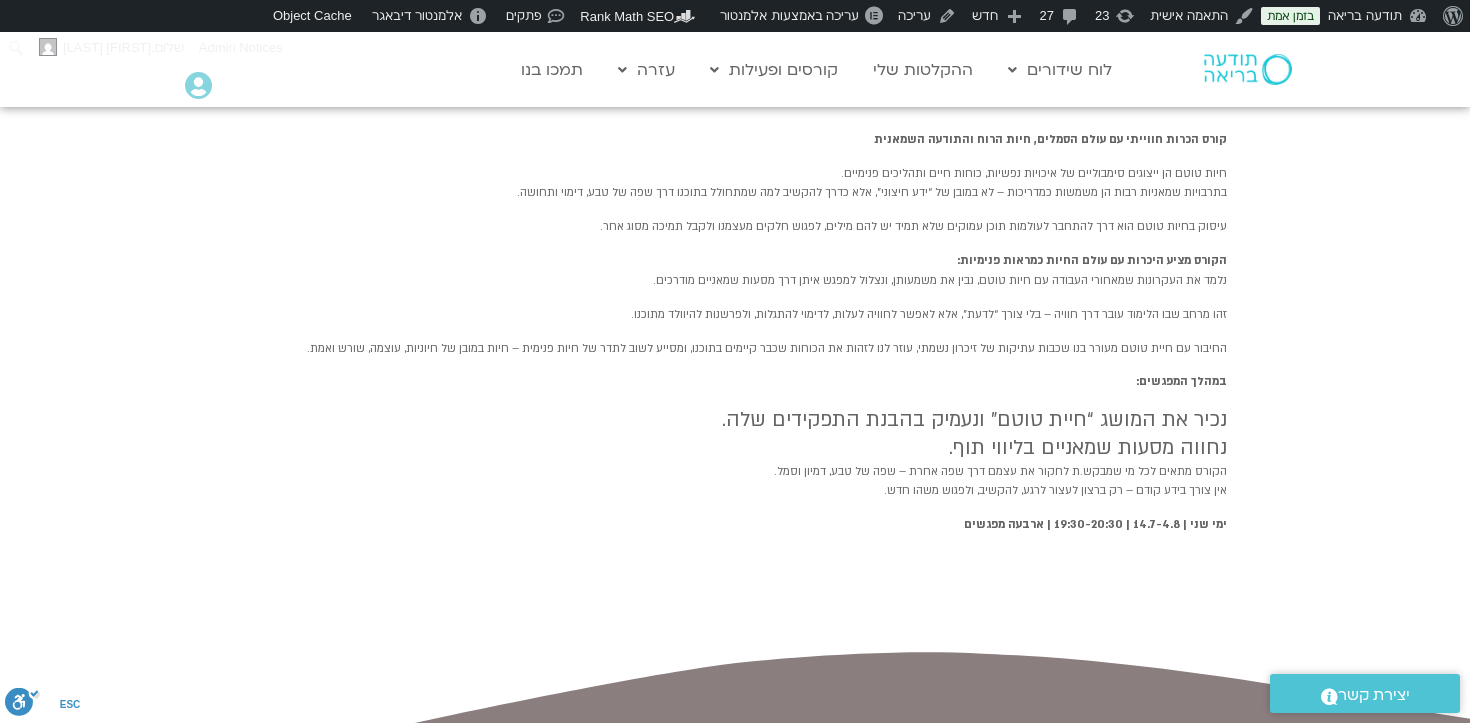 scroll, scrollTop: 1766, scrollLeft: 0, axis: vertical 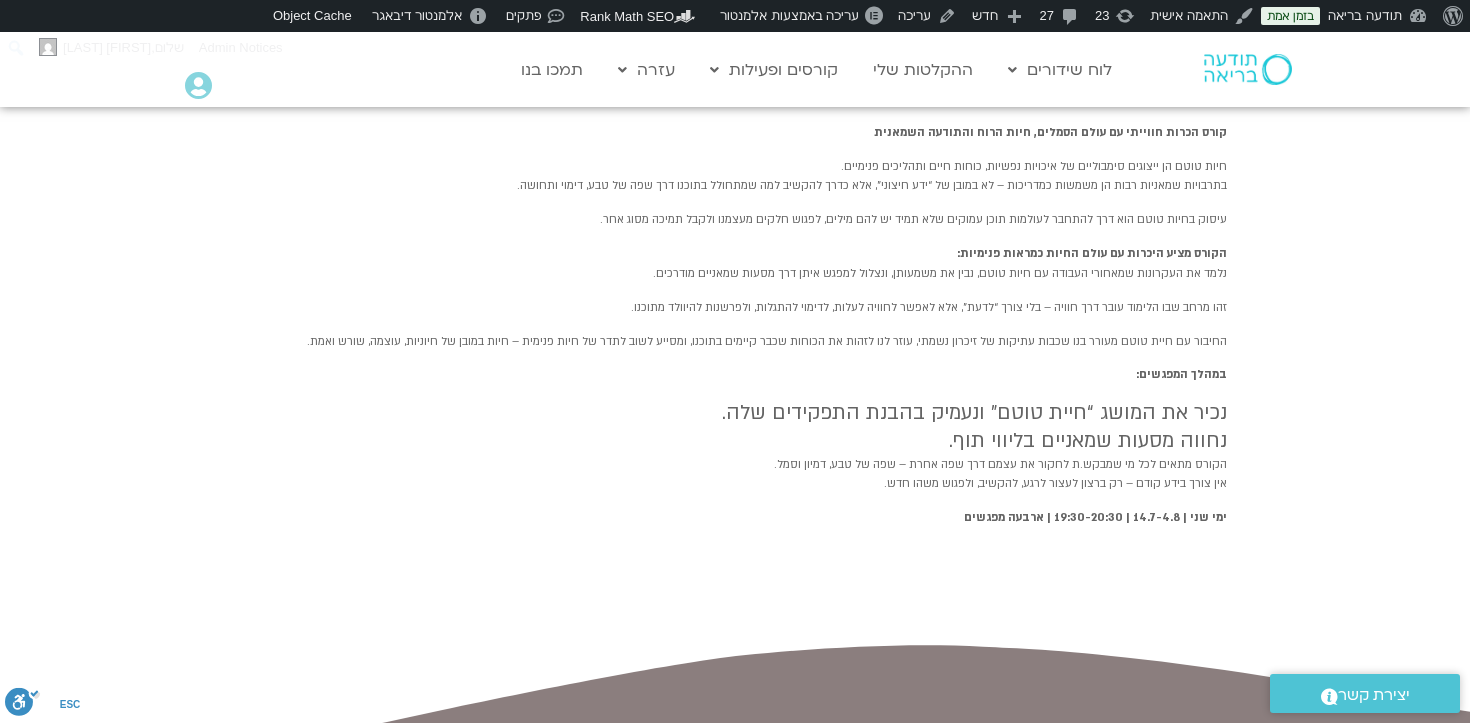 click on "זהו מרחב שבו הלימוד עובר דרך חוויה – בלי צורך “לדעת”, אלא לאפשר לחוויה לעלות, לדימוי להתגלות, ולפרשנות להיוולד מתוכנו." at bounding box center [742, 308] 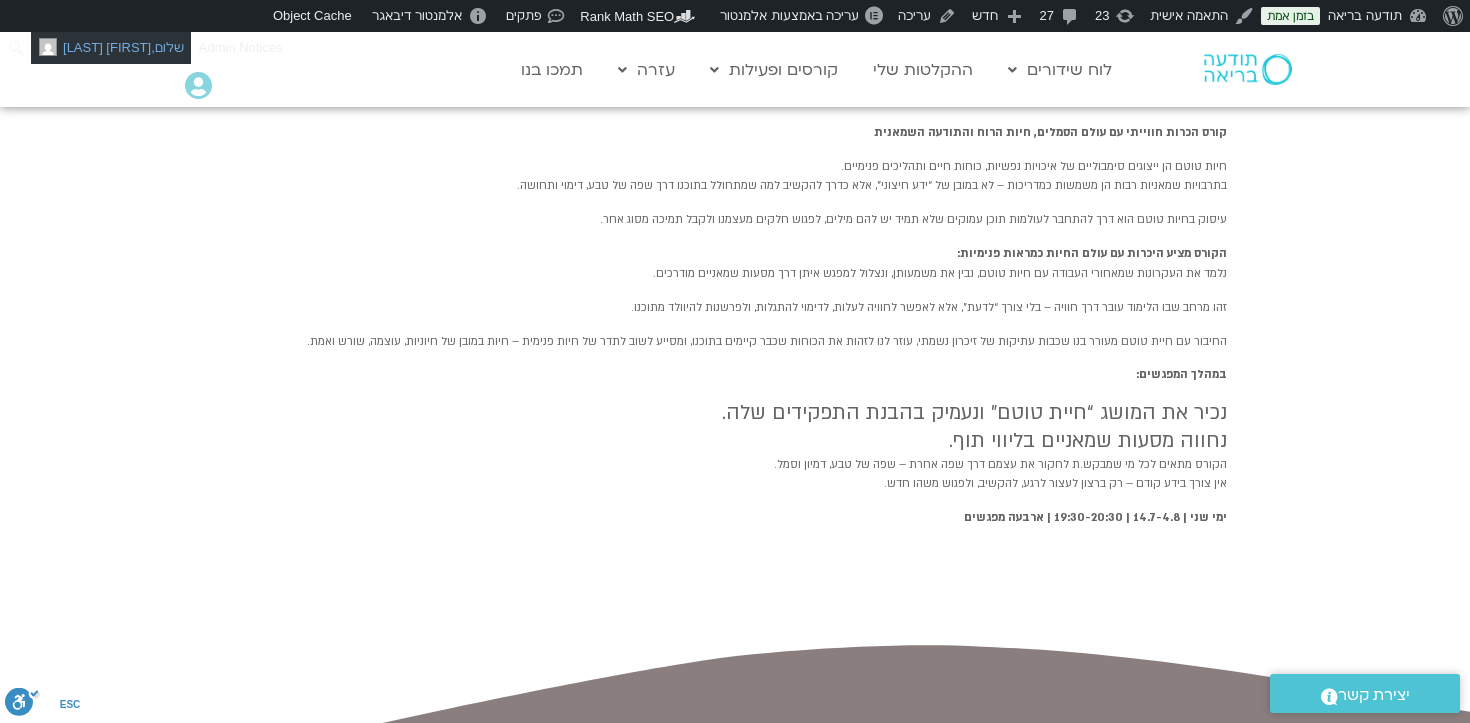 scroll, scrollTop: 1767, scrollLeft: 0, axis: vertical 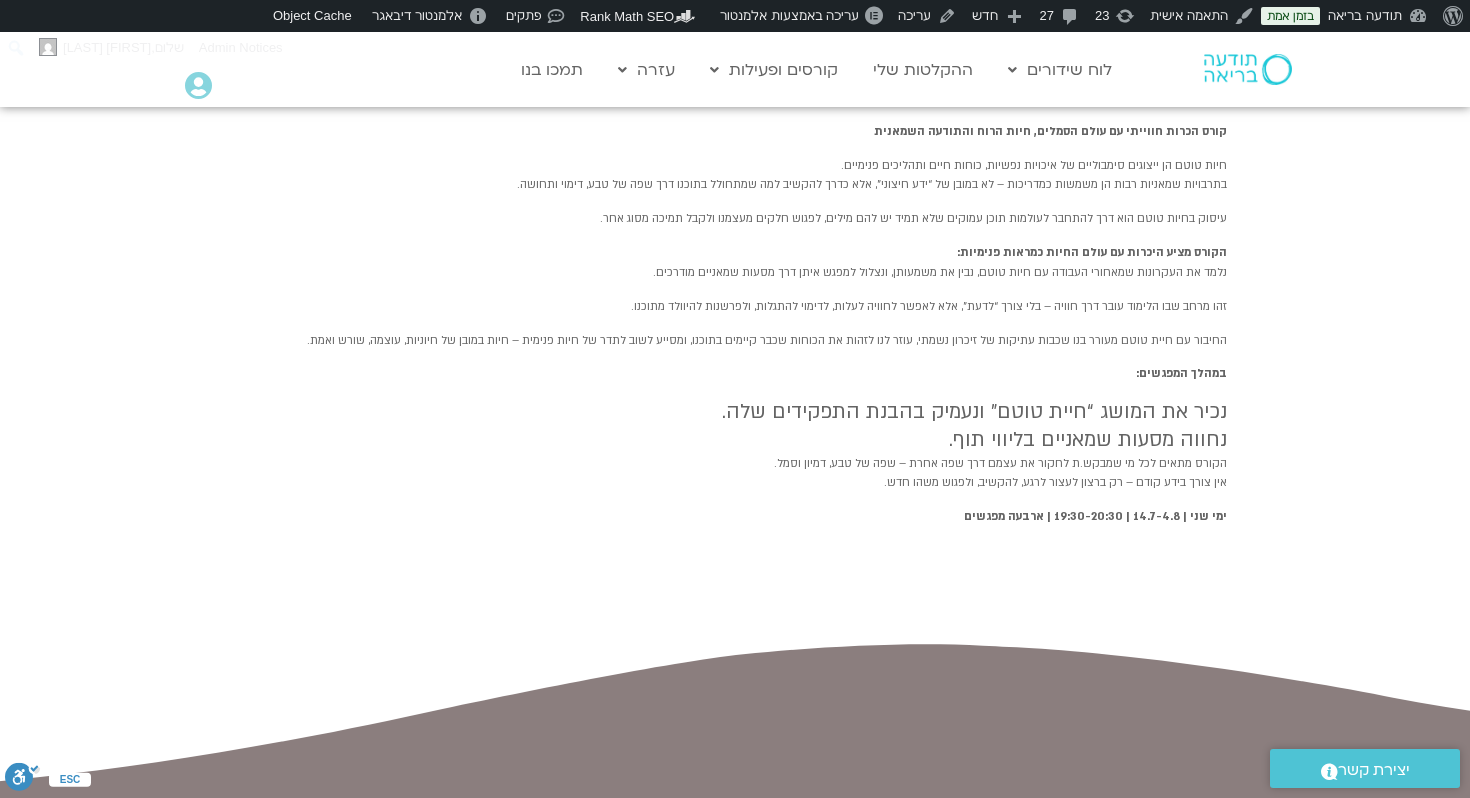 click on "קורס הכרות חווייתי עם עולם הסמלים, חיות הרוח והתודעה השמאנית חיות טוטם הן ייצוגים סימבוליים של איכויות נפשיות, כוחות חיים ותהליכים פנימיים. בתרבויות שמאניות רבות הן משמשות כמדריכות – לא במובן של “ידע חיצוני”, אלא כדרך להקשיב למה שמתחולל בתוכנו דרך שפה של טבע, דימוי ותחושה. עיסוק בחיות טוטם הוא דרך להתחבר לעולמות תוכן עמוקים שלא תמיד יש להם מילים, לפגוש חלקים מעצמנו ולקבל תמיכה מסוג אחר. הקורס מציע היכרות עם עולם החיות כמראות פנימיות: נלמד את העקרונות שמאחורי העבודה עם חיות טוטם, נבין את משמעותן, ונצלול למפגש איתן דרך מסעות שמאניים מודרכים." at bounding box center [742, 324] 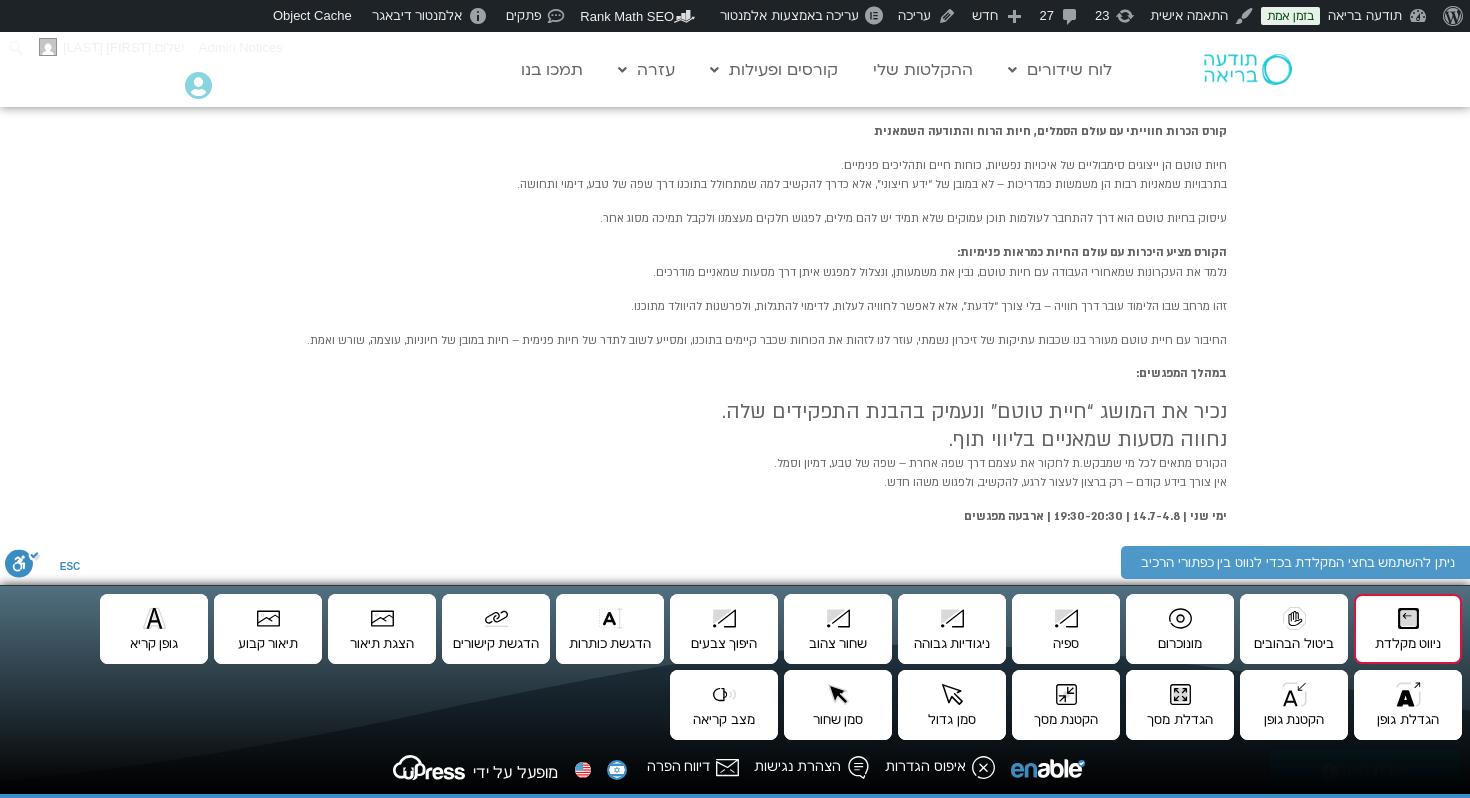 type 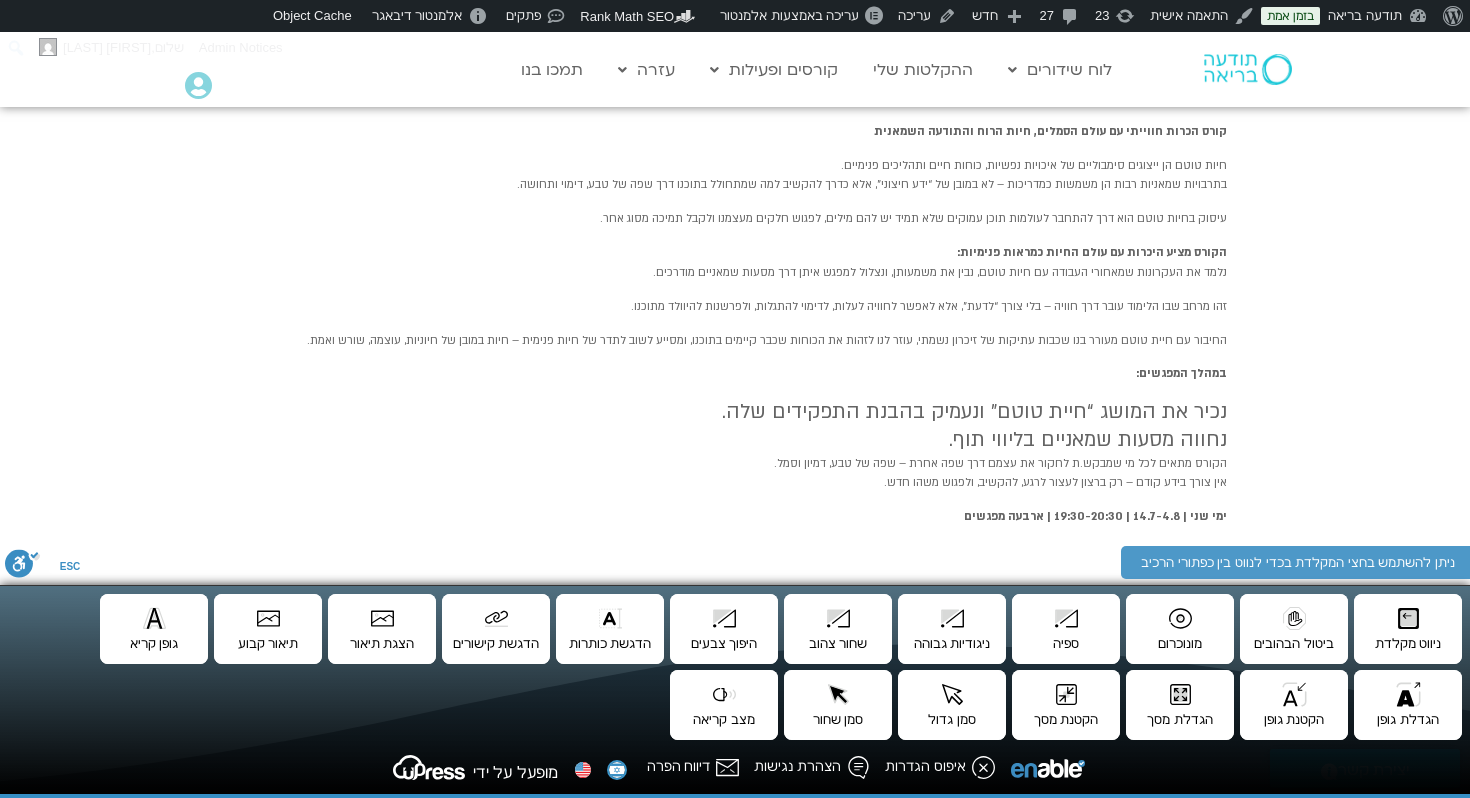 click on "קורס הכרות חווייתי עם עולם הסמלים, חיות הרוח והתודעה השמאנית חיות טוטם הן ייצוגים סימבוליים של איכויות נפשיות, כוחות חיים ותהליכים פנימיים. בתרבויות שמאניות רבות הן משמשות כמדריכות – לא במובן של “ידע חיצוני”, אלא כדרך להקשיב למה שמתחולל בתוכנו דרך שפה של טבע, דימוי ותחושה. עיסוק בחיות טוטם הוא דרך להתחבר לעולמות תוכן עמוקים שלא תמיד יש להם מילים, לפגוש חלקים מעצמנו ולקבל תמיכה מסוג אחר. הקורס מציע היכרות עם עולם החיות כמראות פנימיות: נלמד את העקרונות שמאחורי העבודה עם חיות טוטם, נבין את משמעותן, ונצלול למפגש איתן דרך מסעות שמאניים מודרכים." at bounding box center (742, 324) 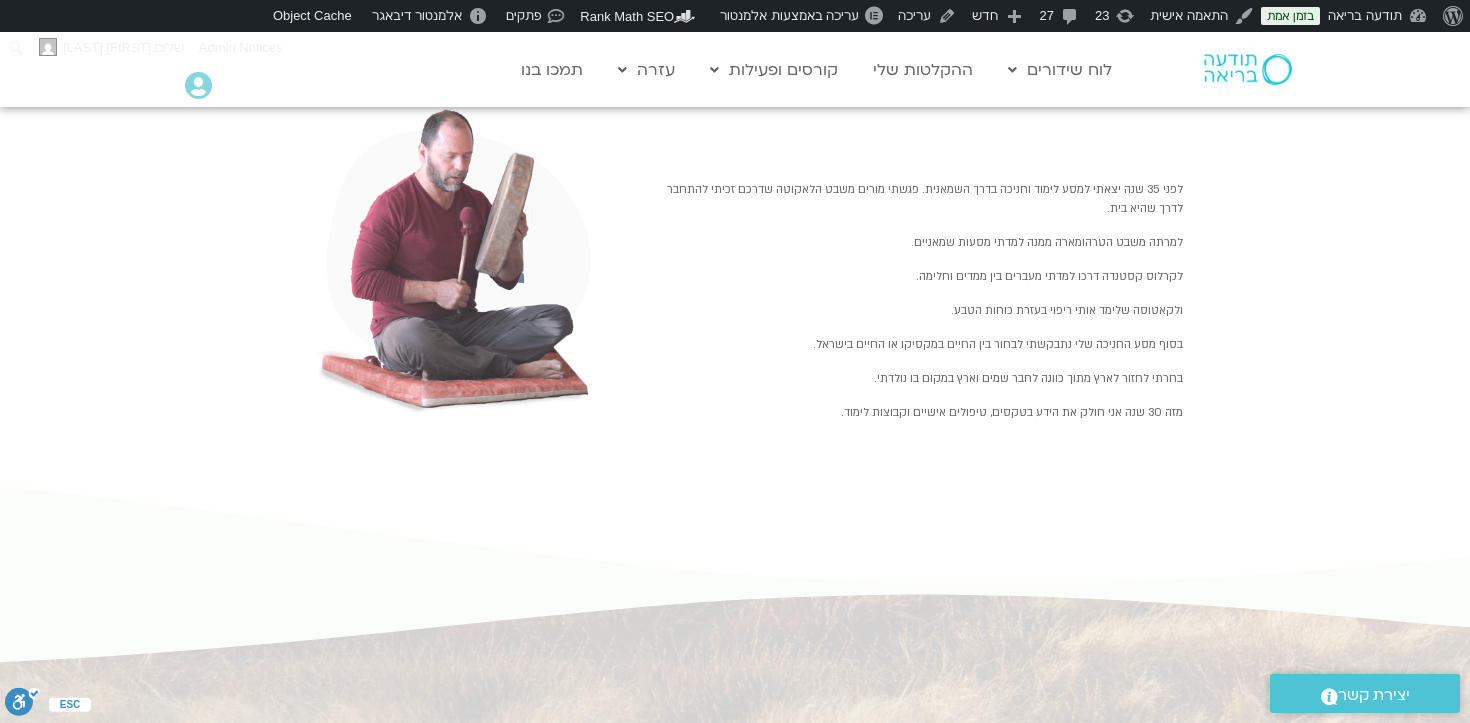 scroll, scrollTop: 3032, scrollLeft: 0, axis: vertical 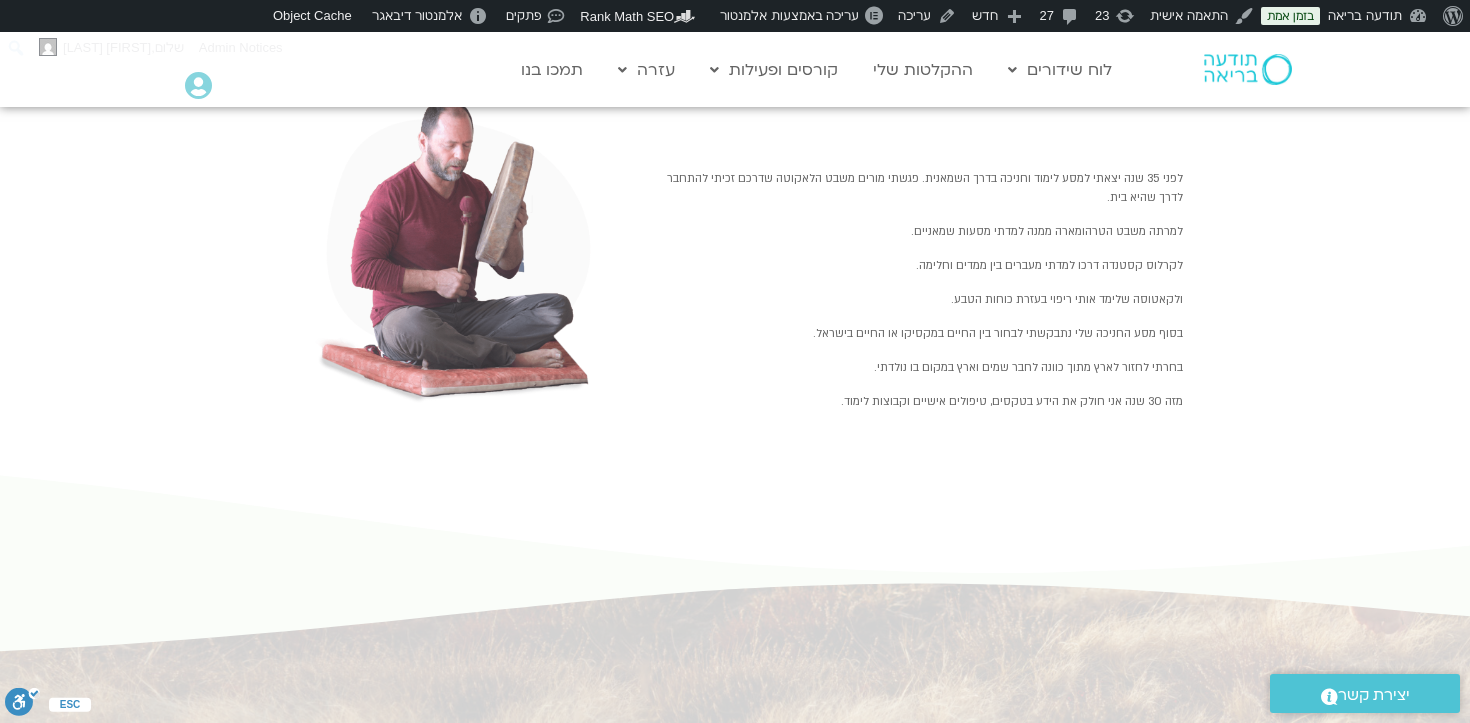 click at bounding box center [1248, 69] 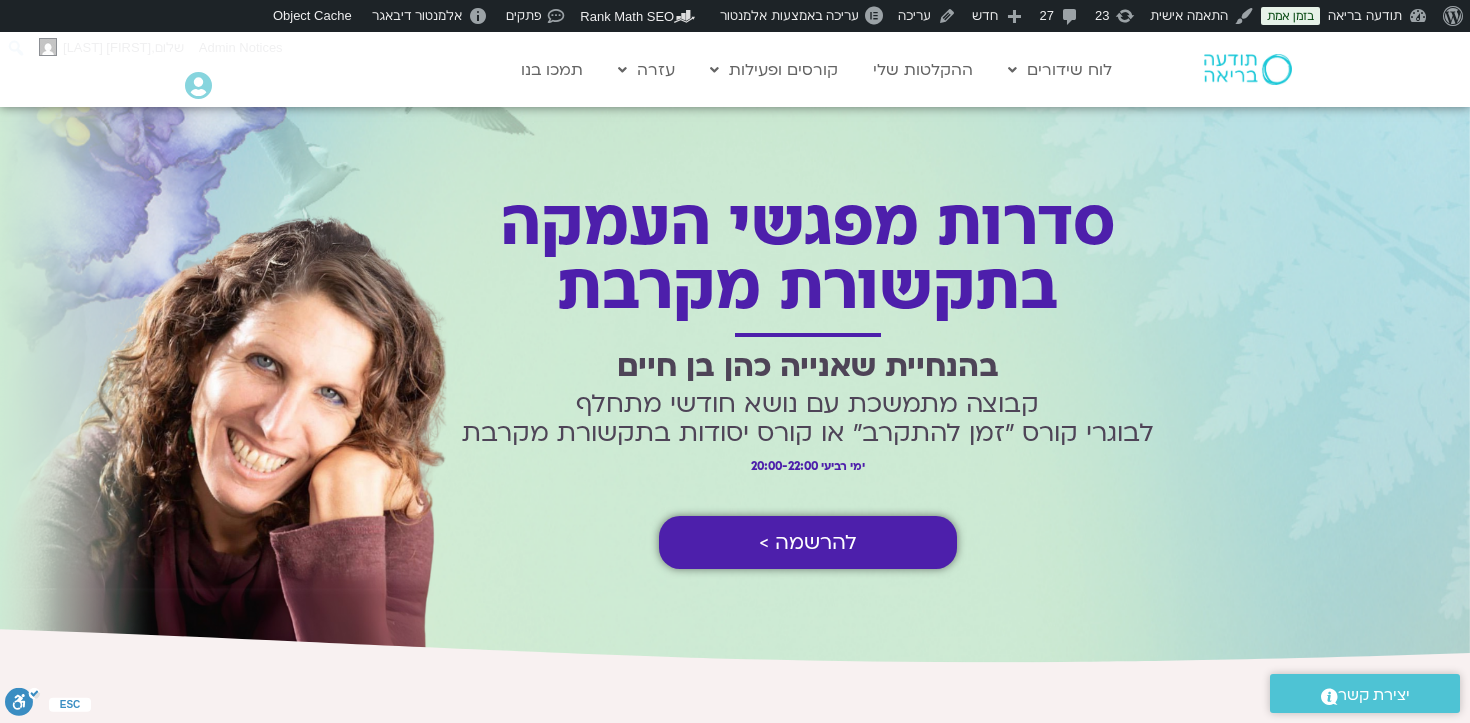 scroll, scrollTop: 0, scrollLeft: 0, axis: both 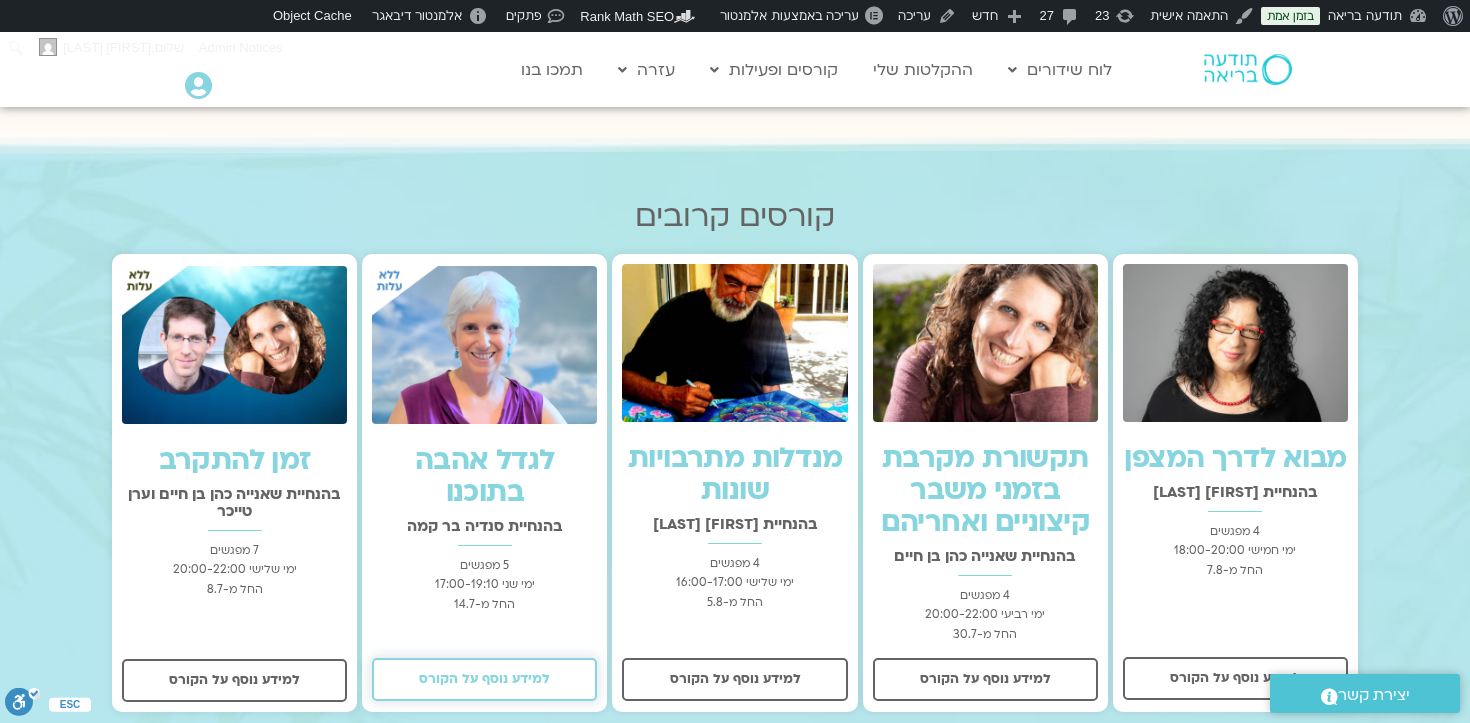 click on "למידע נוסף על הקורס" at bounding box center (484, 679) 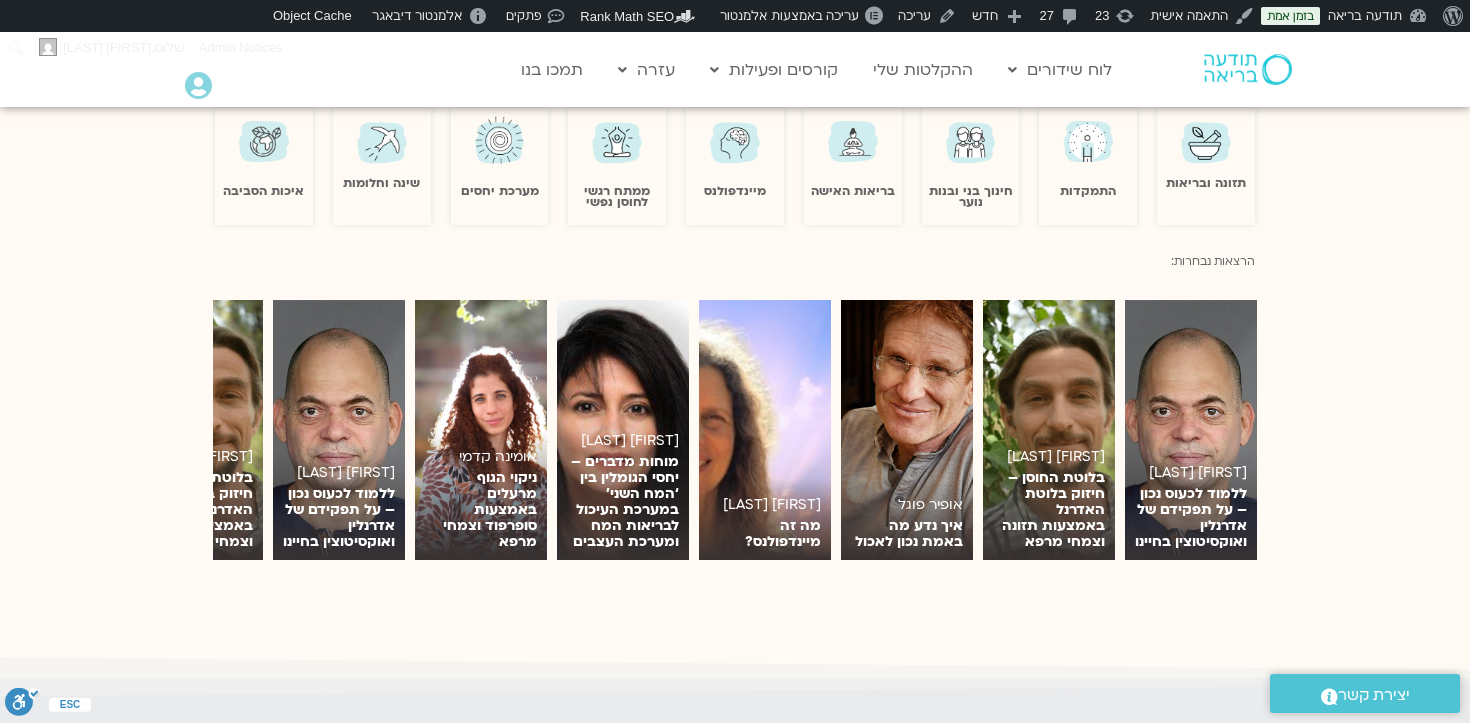 scroll, scrollTop: 1233, scrollLeft: 0, axis: vertical 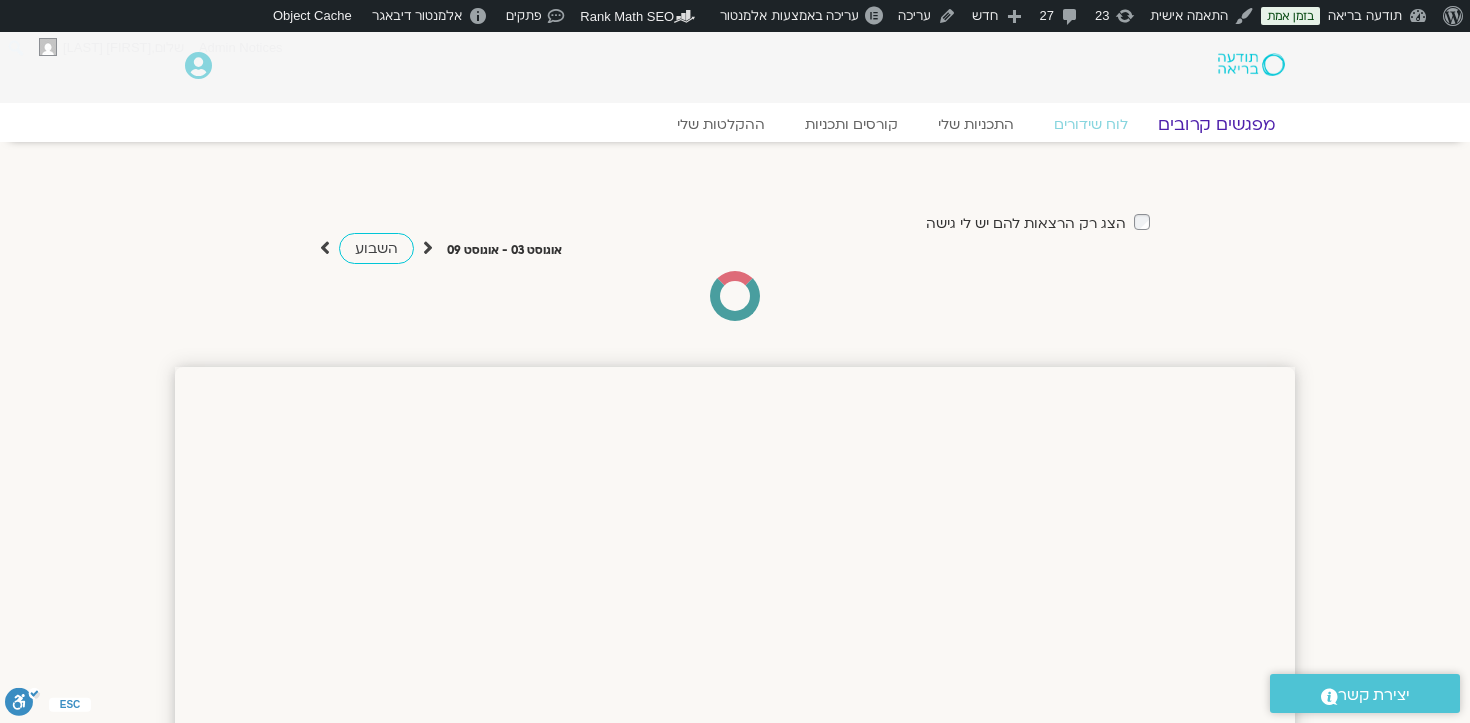 click on "מפגשים קרובים" 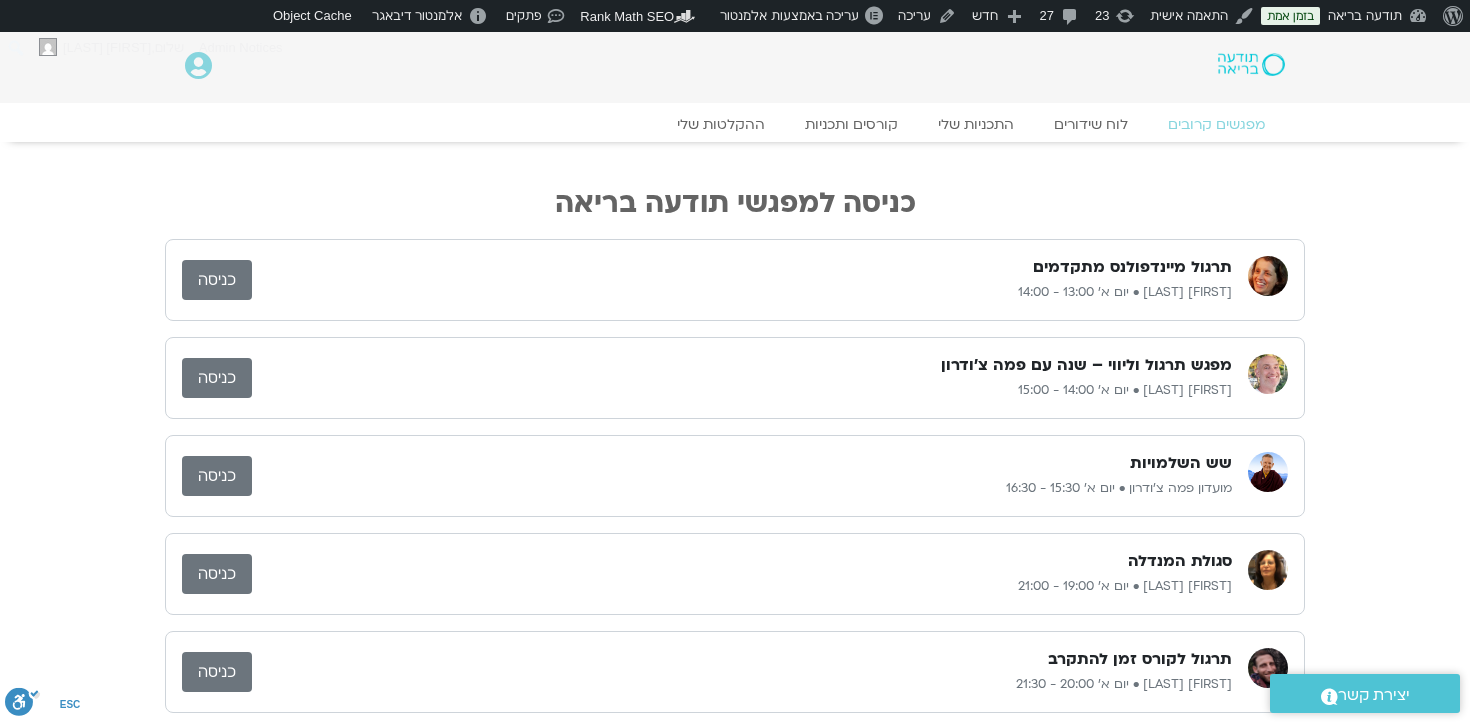 scroll, scrollTop: 0, scrollLeft: 0, axis: both 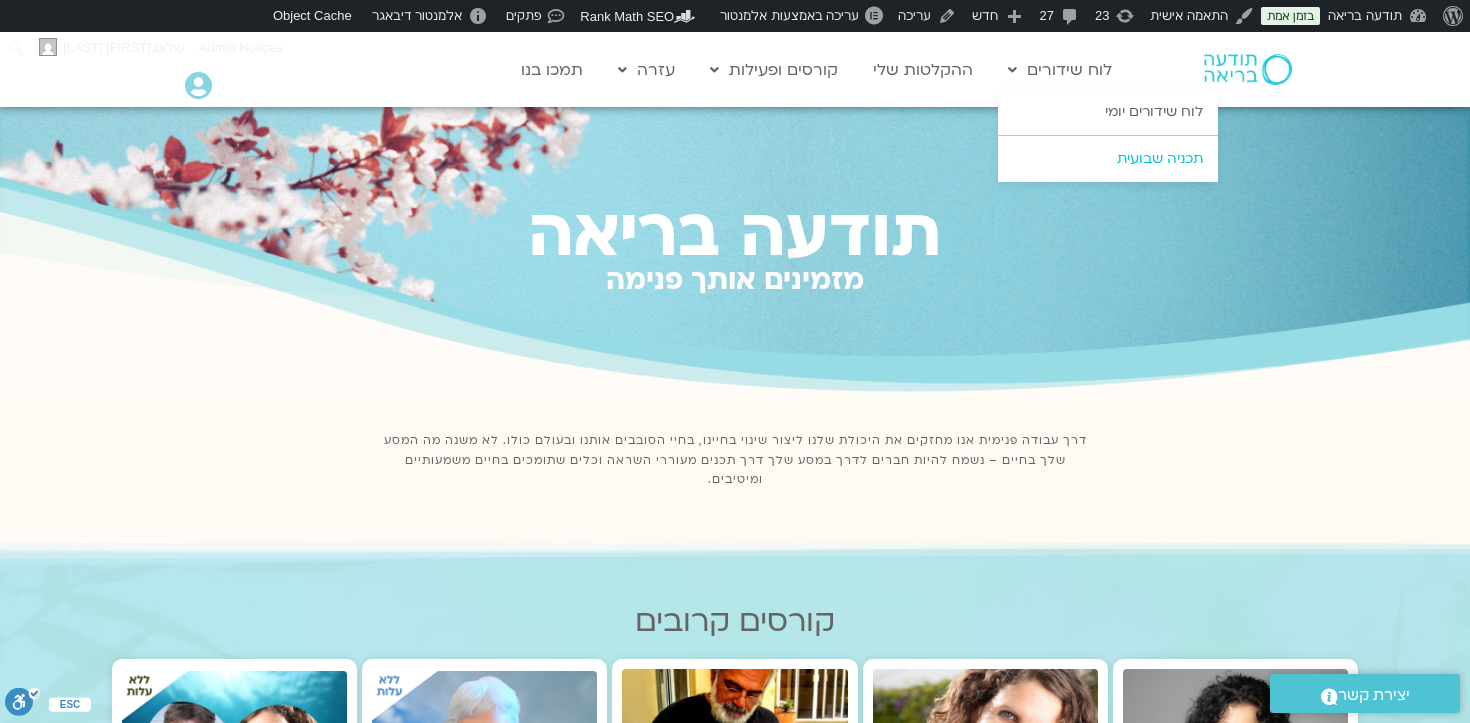 click on "תכניה שבועית" at bounding box center [1108, 159] 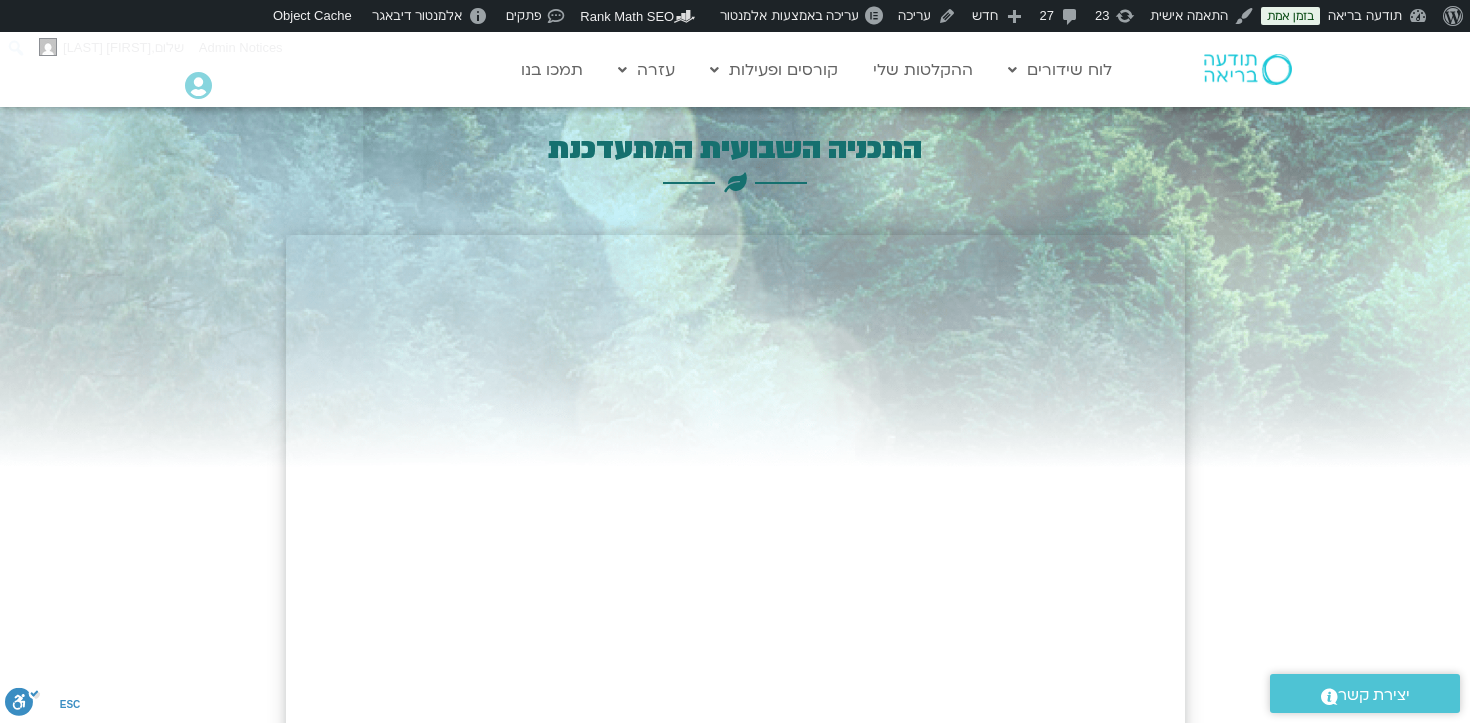 scroll, scrollTop: 0, scrollLeft: 0, axis: both 